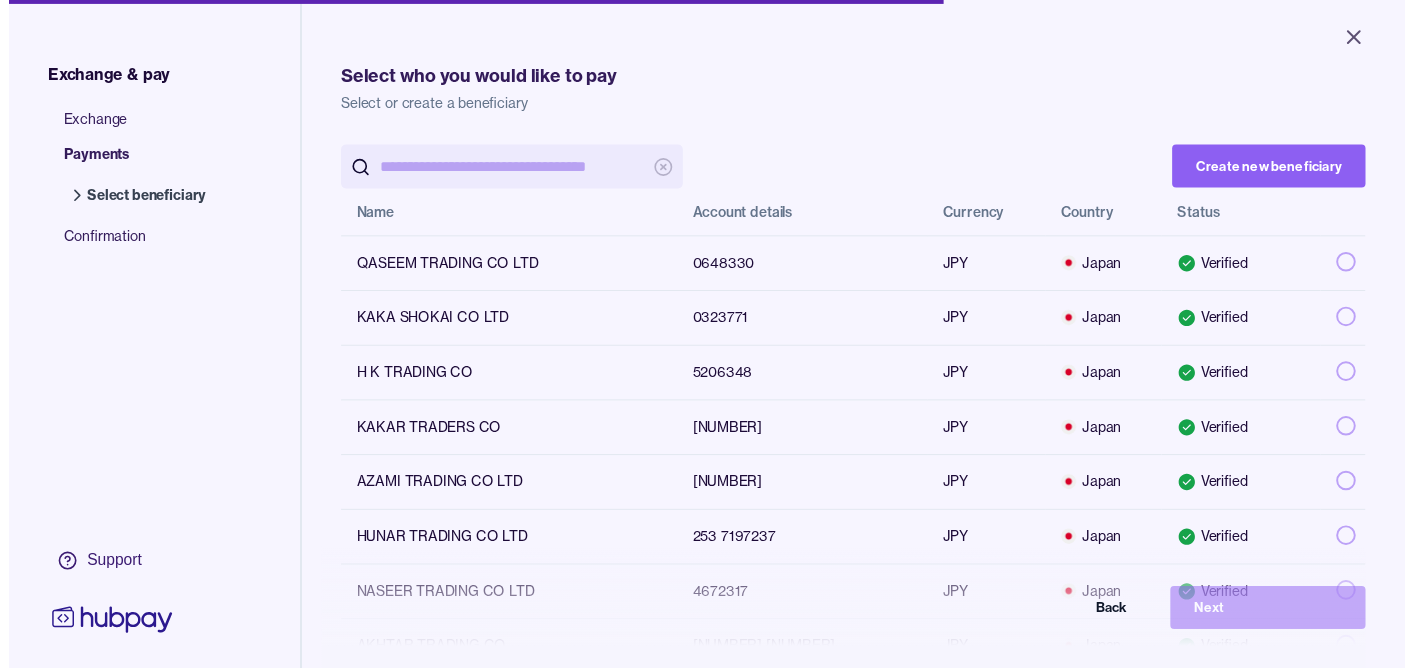 scroll, scrollTop: 0, scrollLeft: 0, axis: both 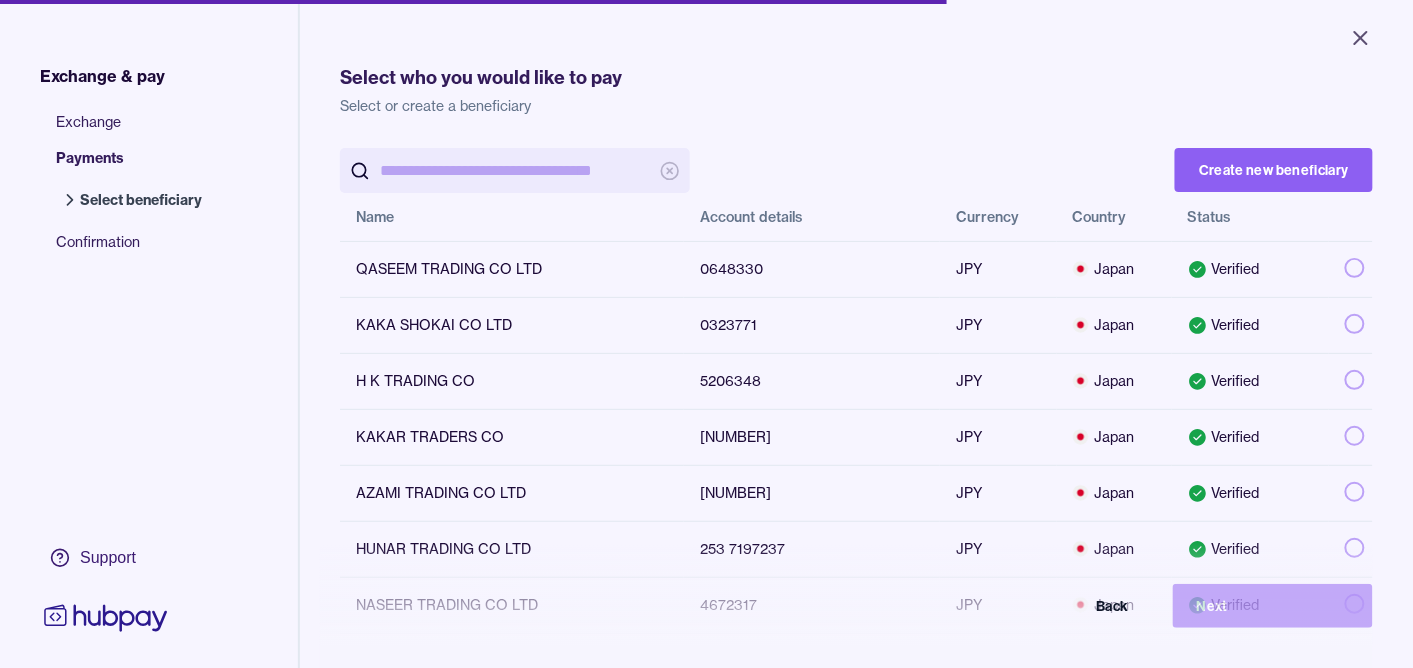 click at bounding box center [515, 170] 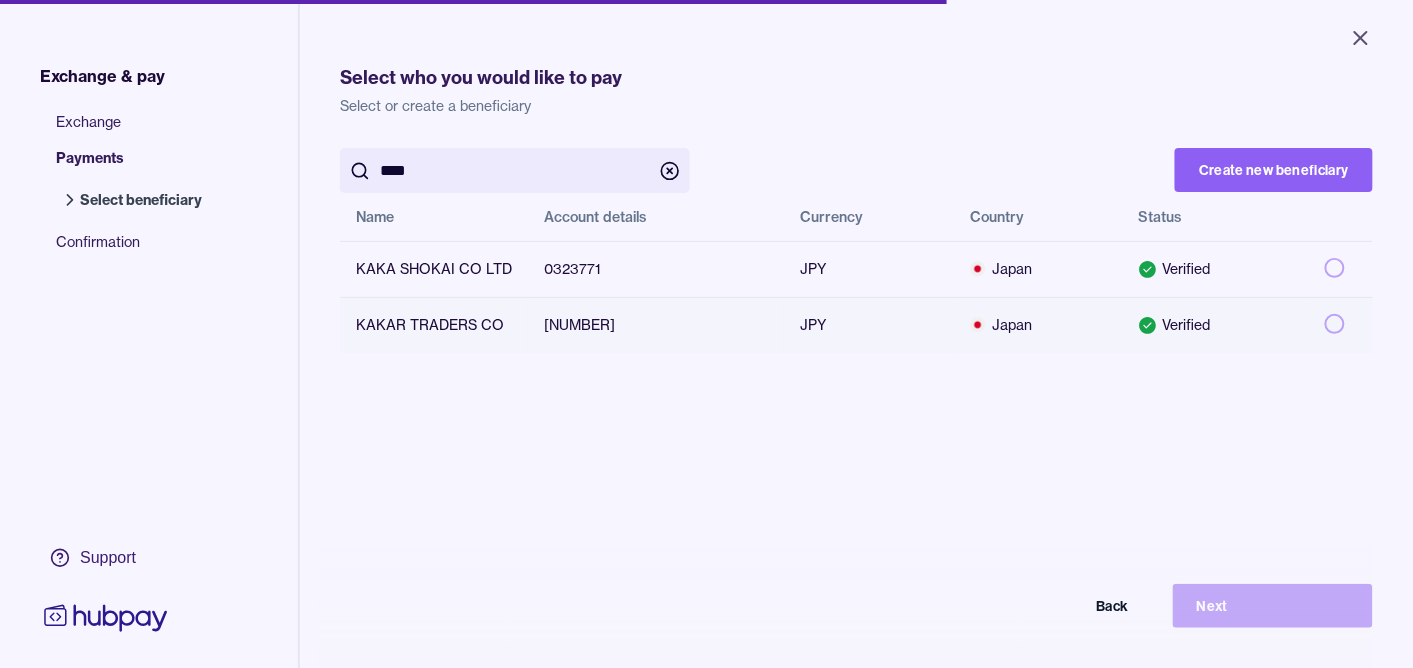 type on "****" 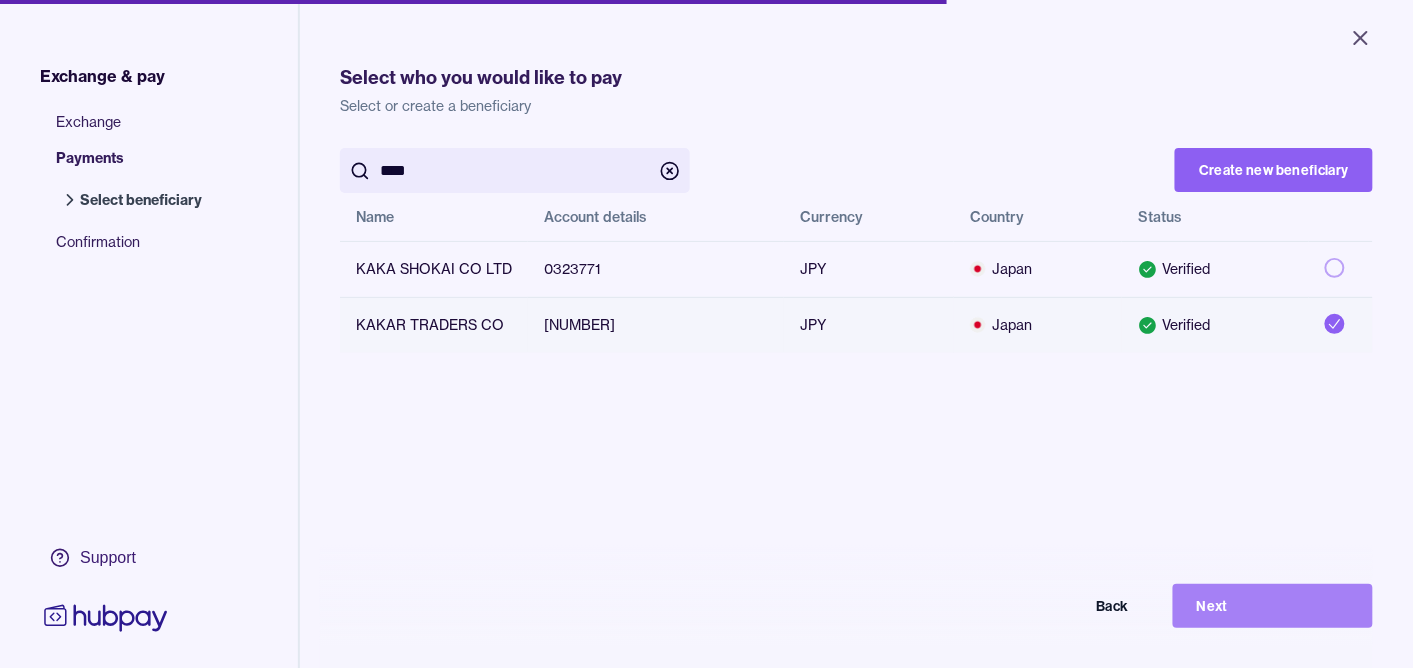 click on "Next" at bounding box center (1273, 606) 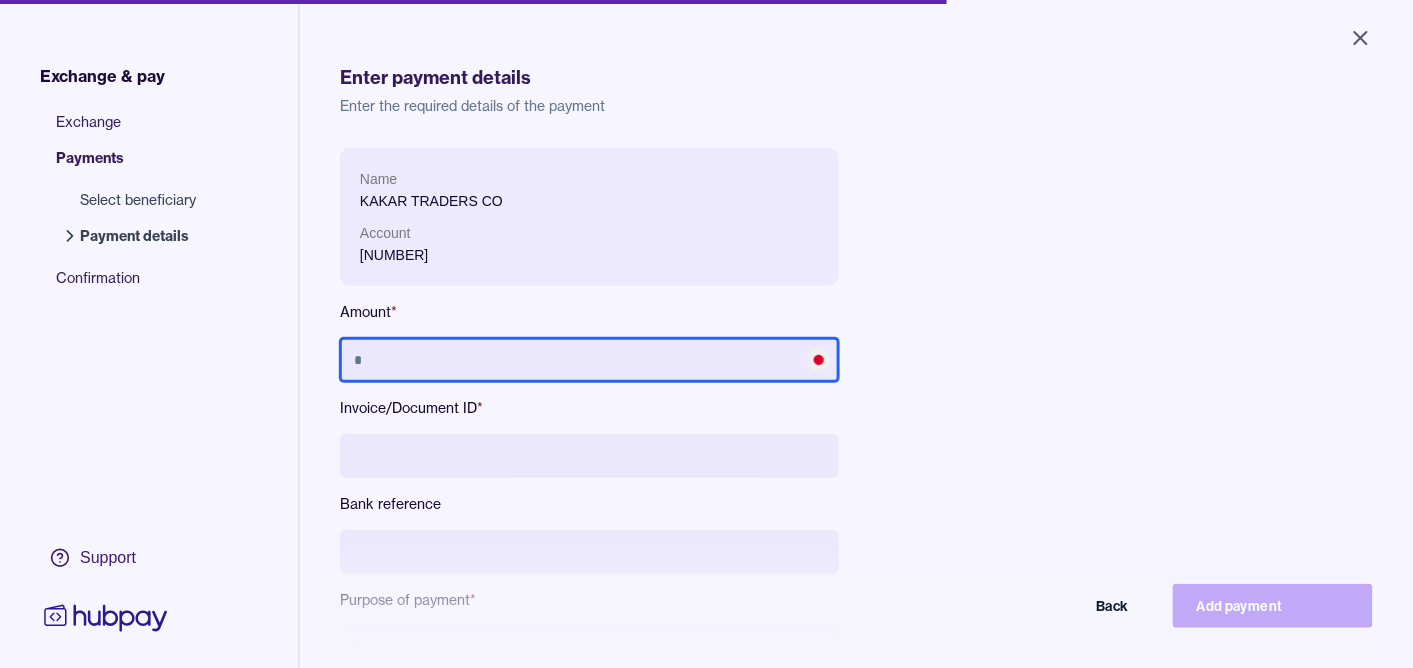 click at bounding box center (589, 360) 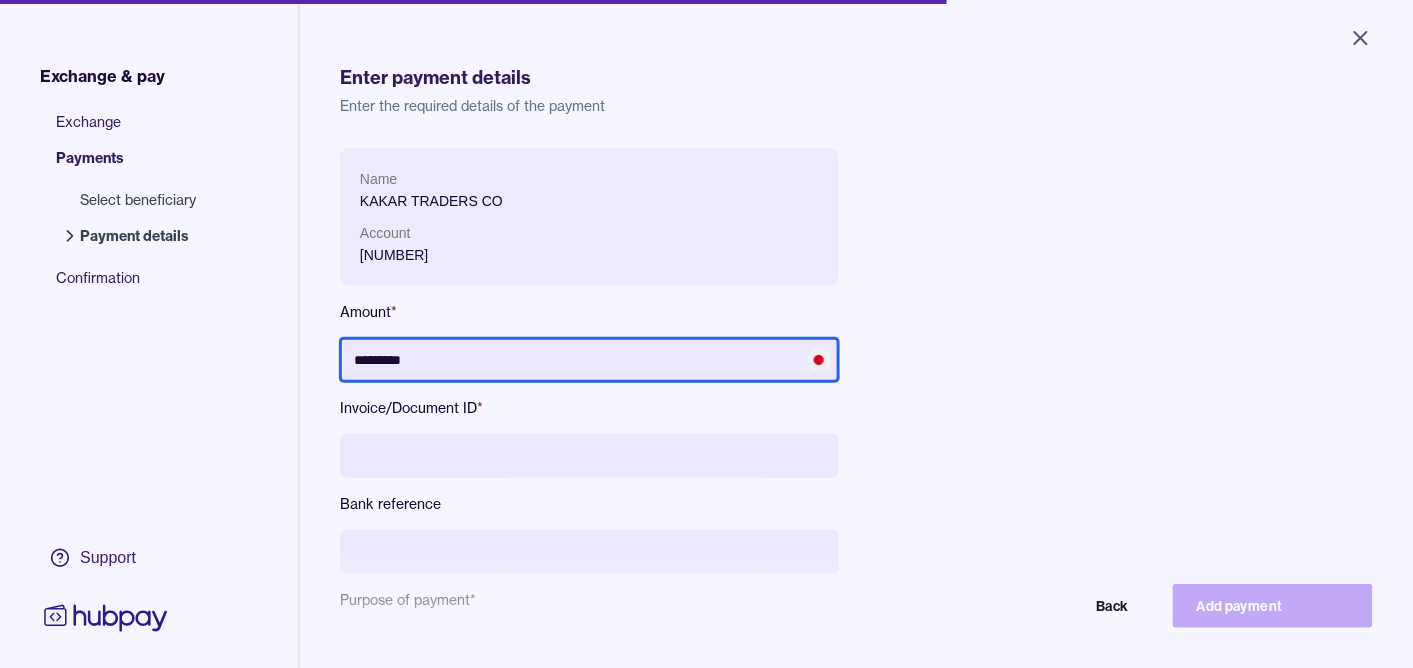 type on "*********" 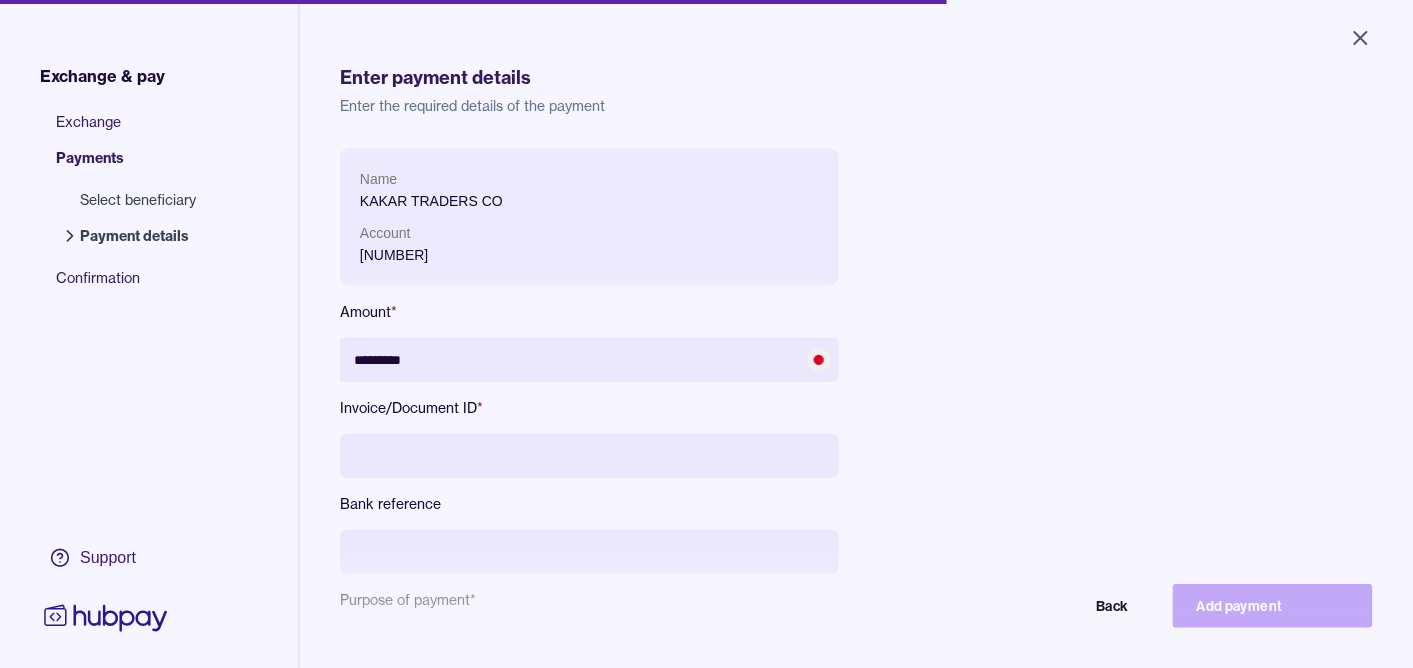 click at bounding box center (589, 456) 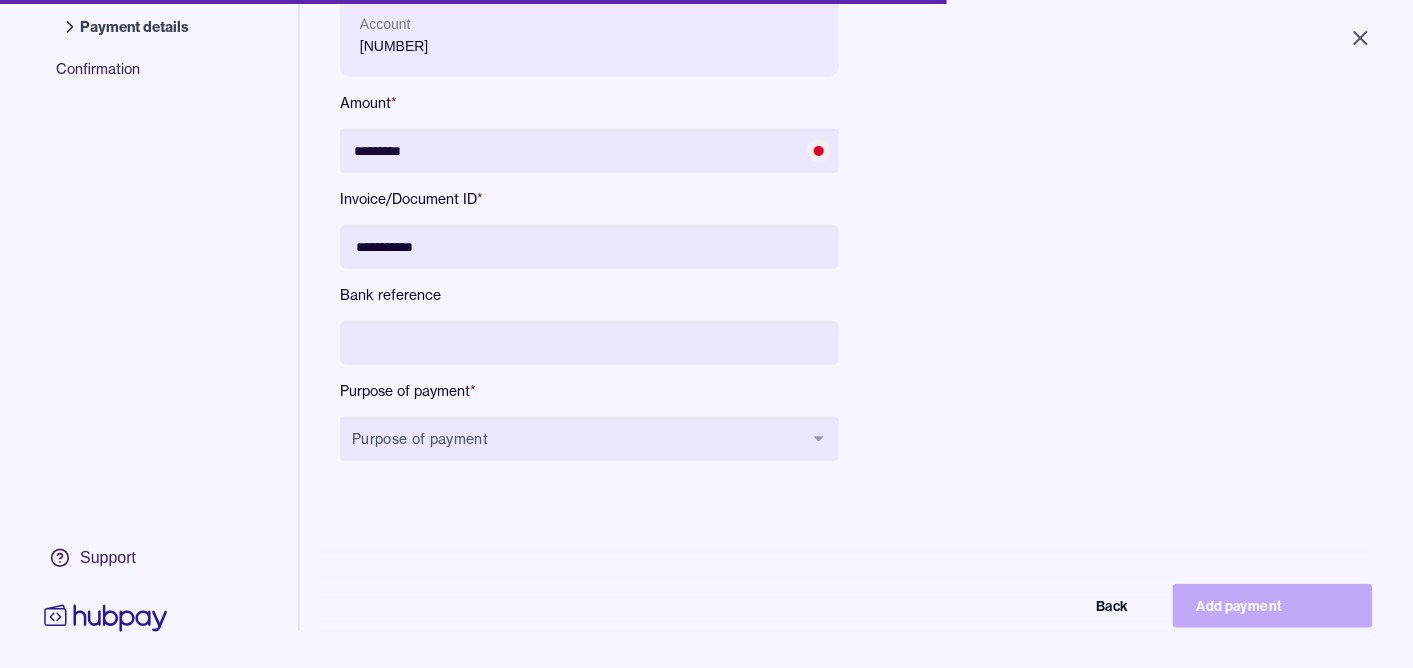 scroll, scrollTop: 210, scrollLeft: 0, axis: vertical 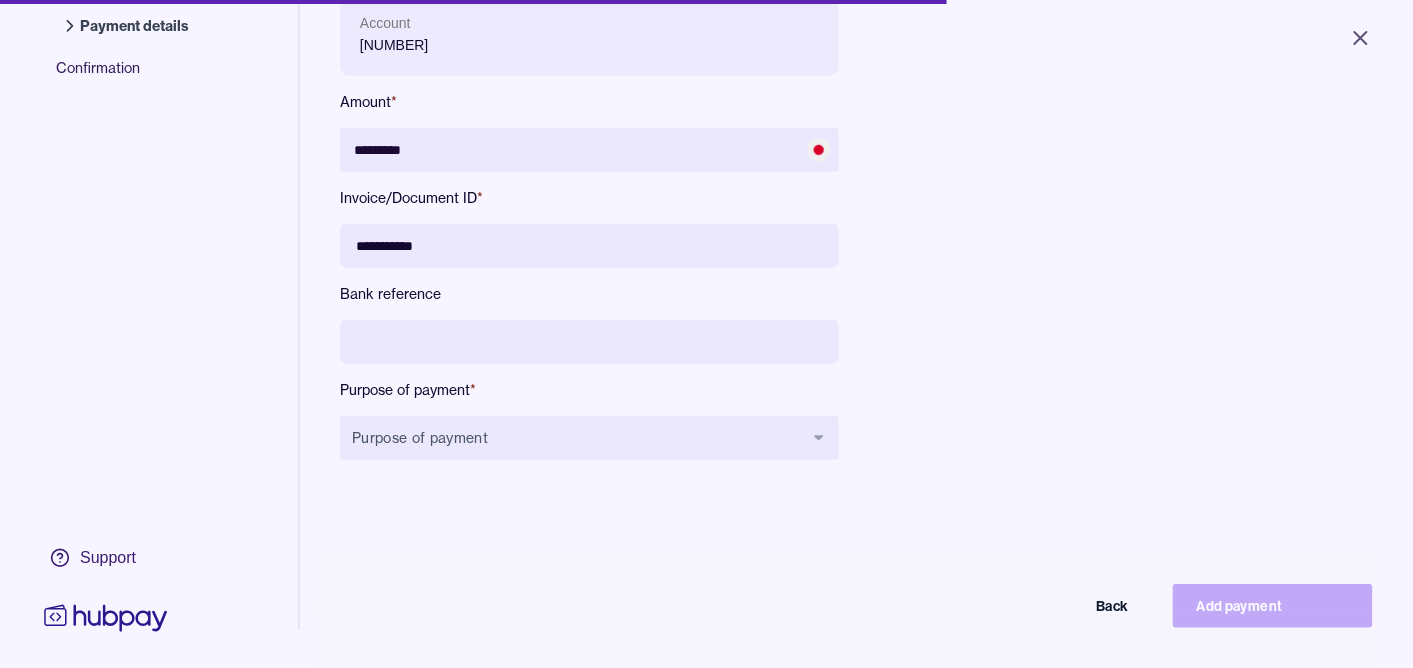 type on "**********" 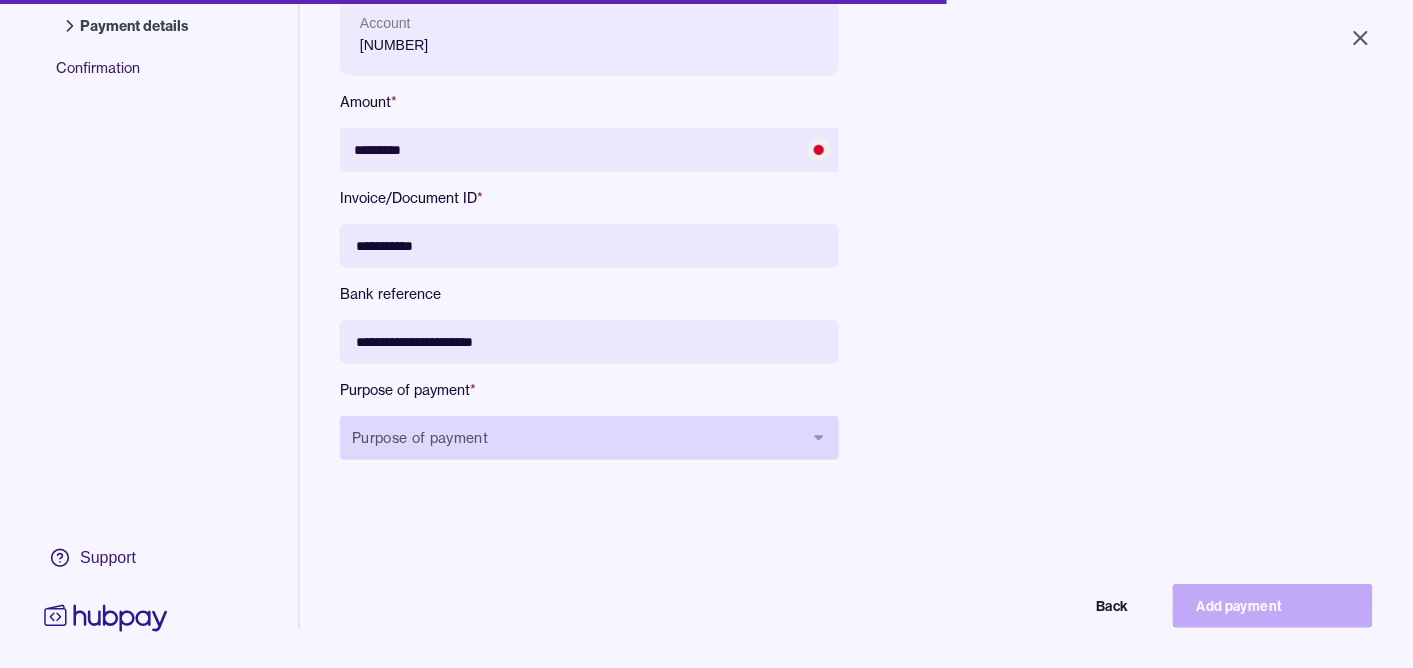 type on "**********" 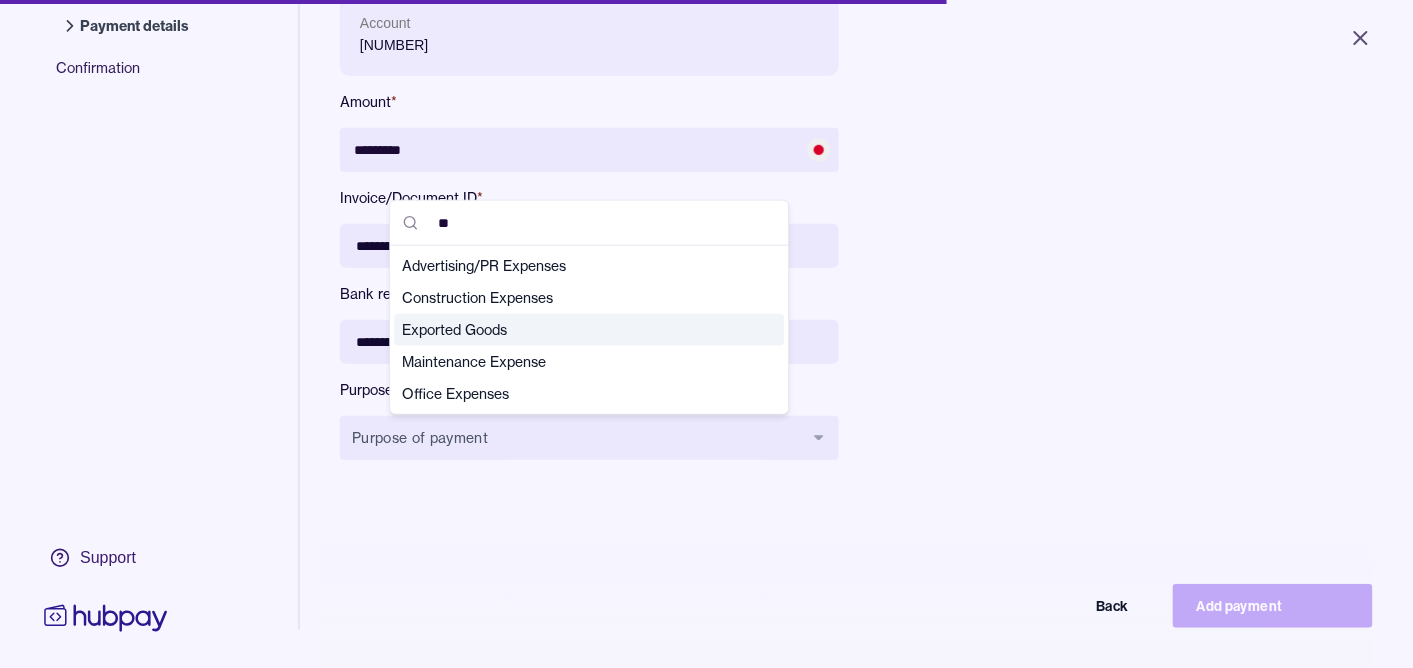 type on "**" 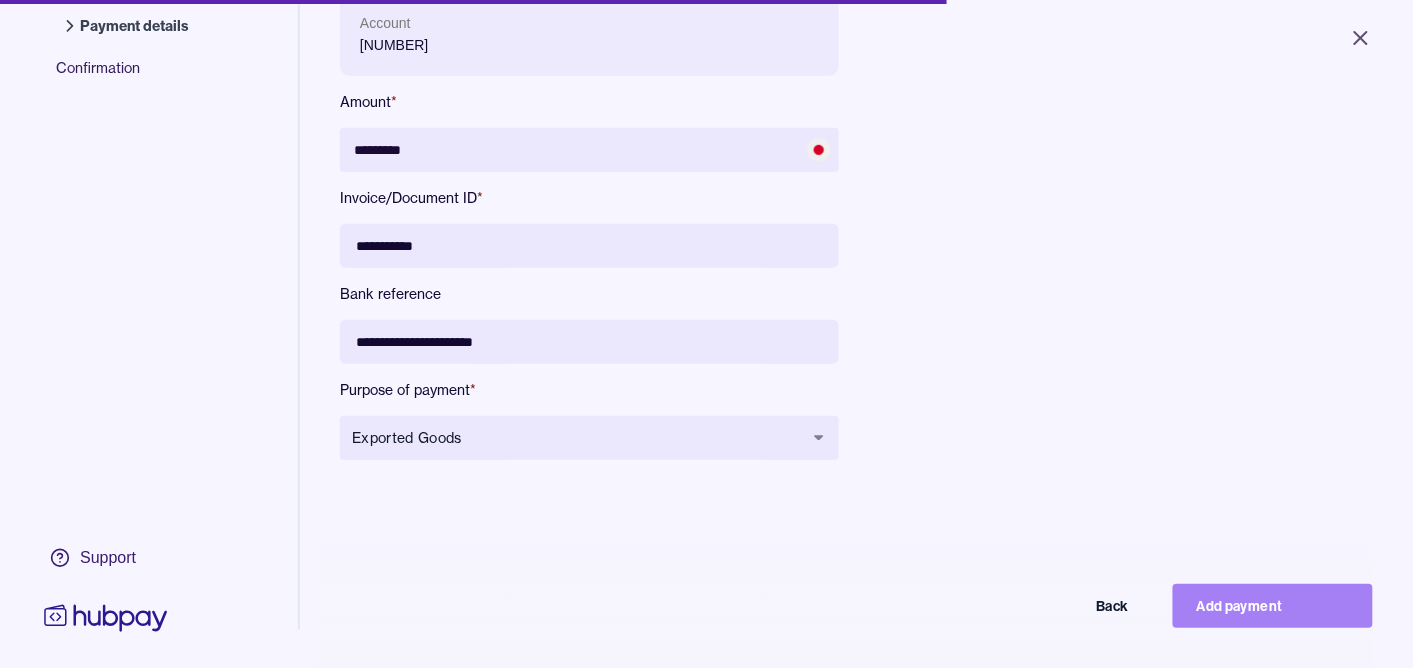 click on "Add payment" at bounding box center (1273, 606) 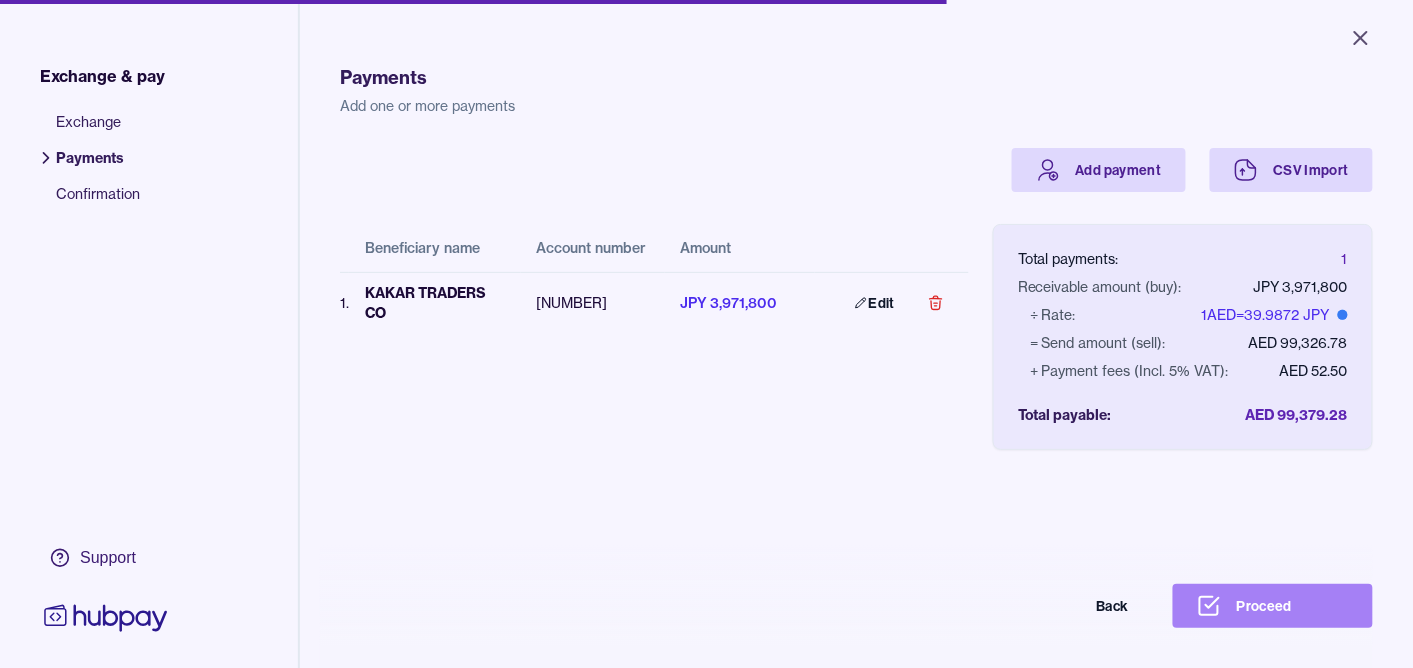 click on "Proceed" at bounding box center [1273, 606] 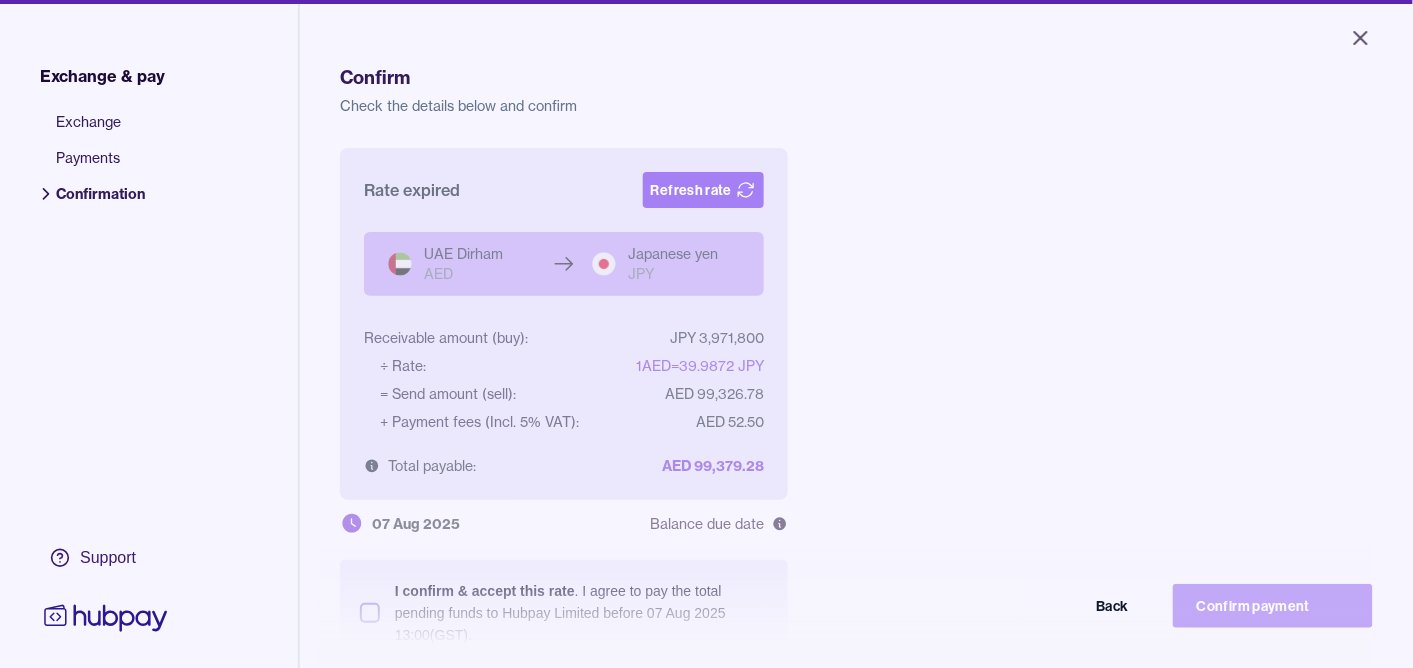click on "Refresh rate" at bounding box center [703, 190] 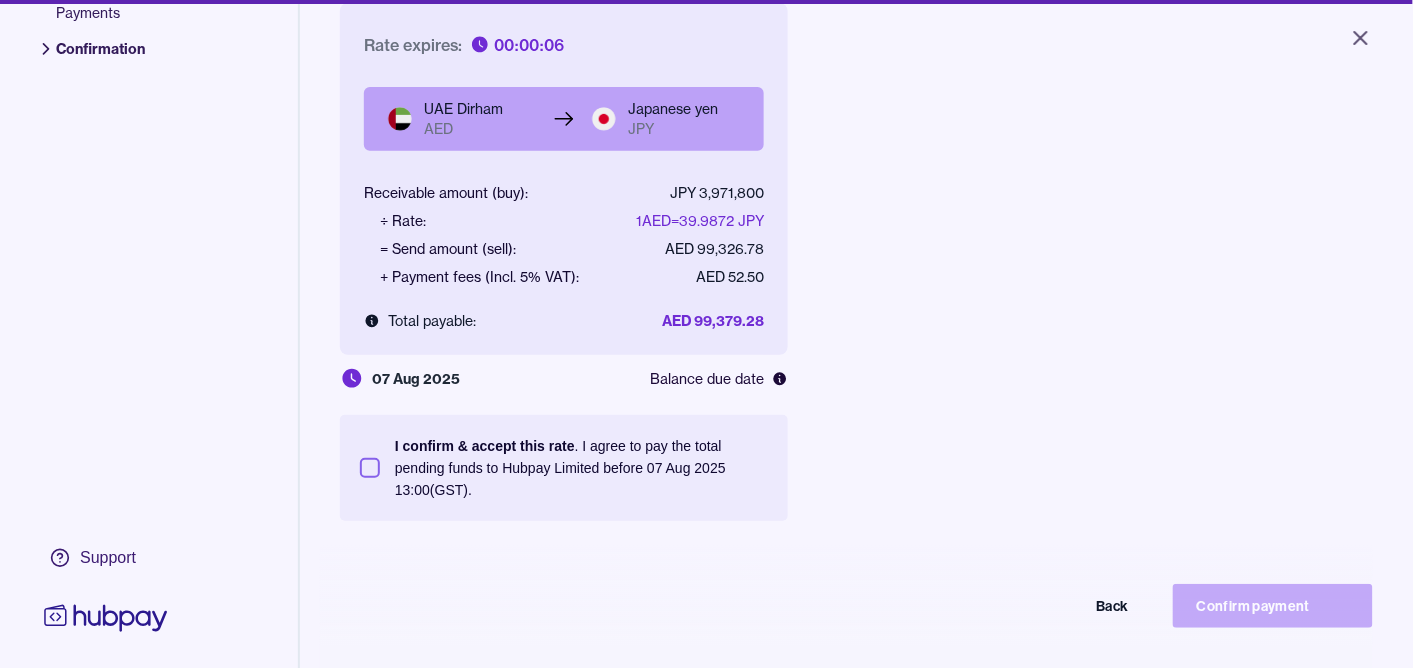 scroll, scrollTop: 0, scrollLeft: 0, axis: both 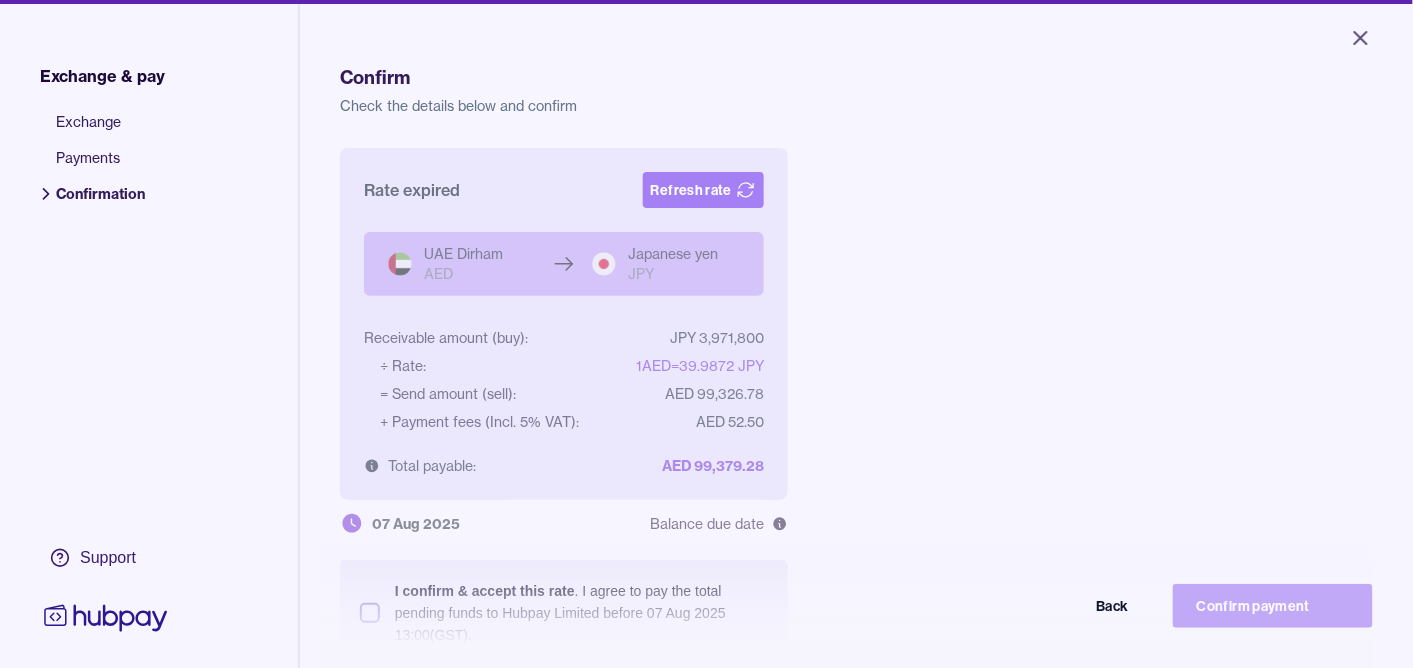 click on "Refresh rate" at bounding box center (703, 190) 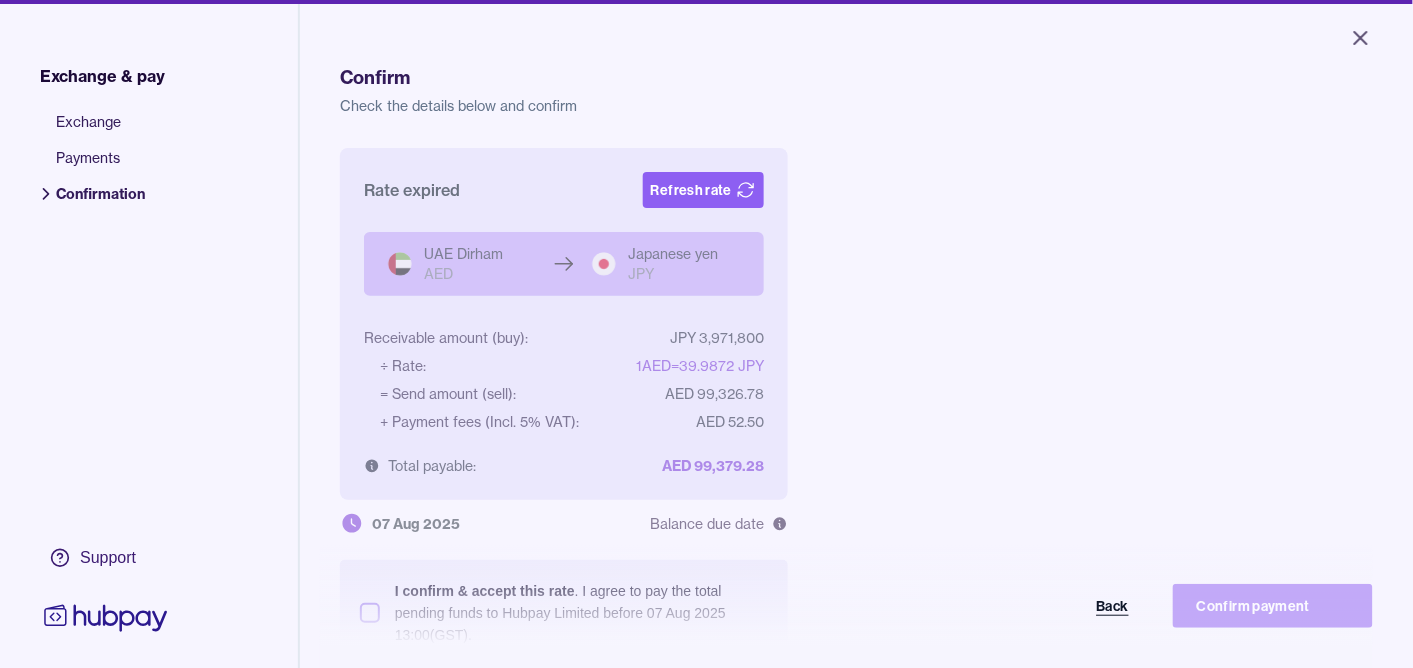 click on "Back" at bounding box center (1053, 606) 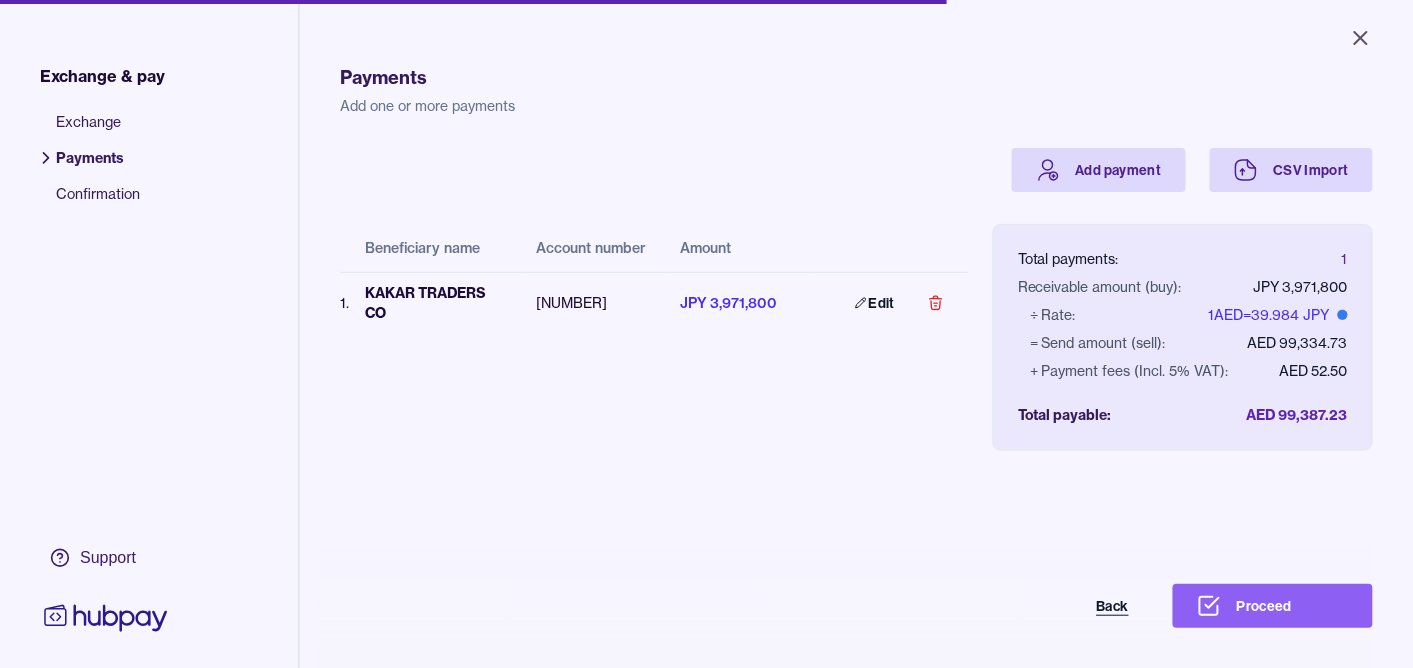 click on "Back" at bounding box center (1053, 606) 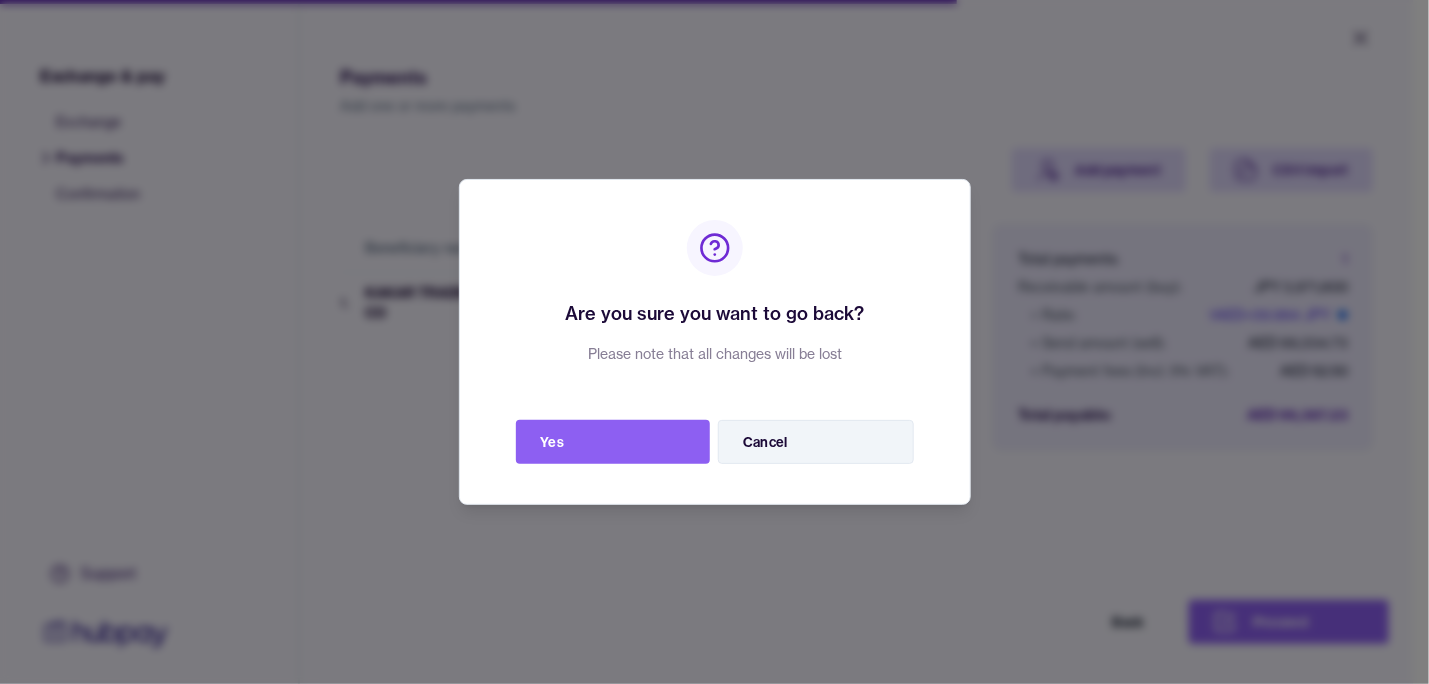 click on "Cancel" at bounding box center (816, 442) 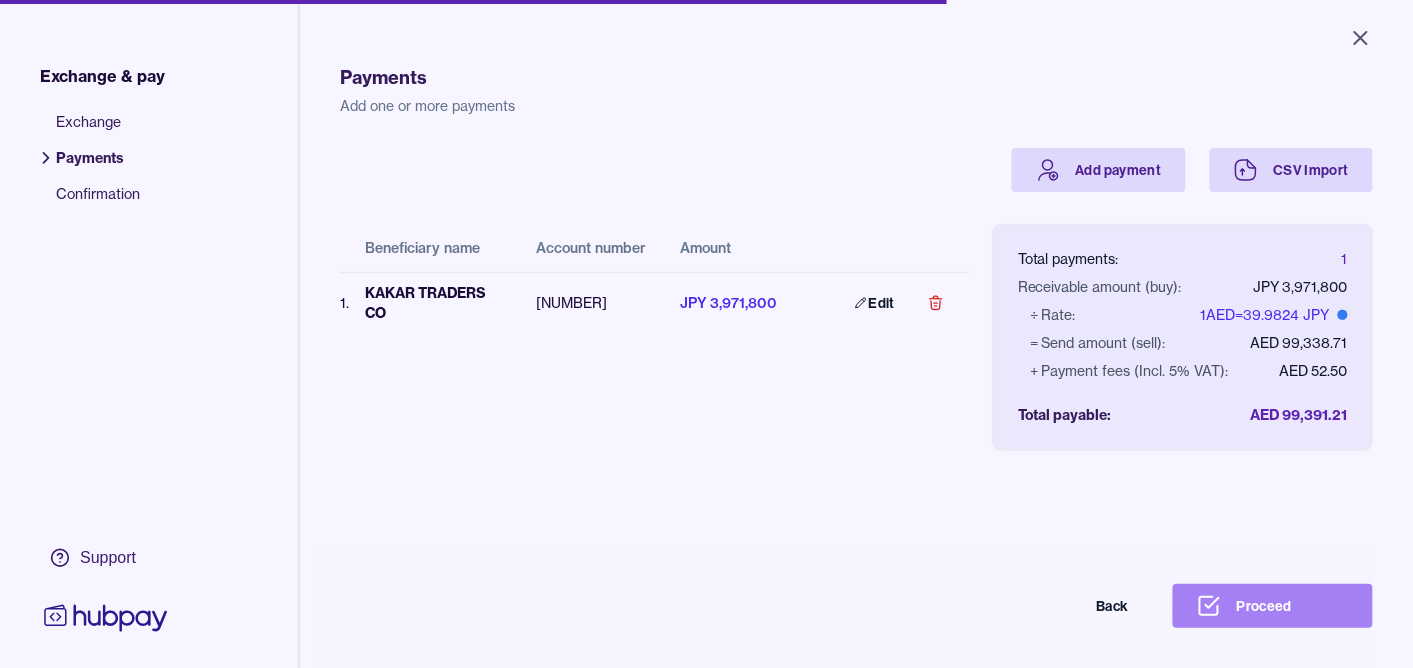 click on "Proceed" at bounding box center [1273, 606] 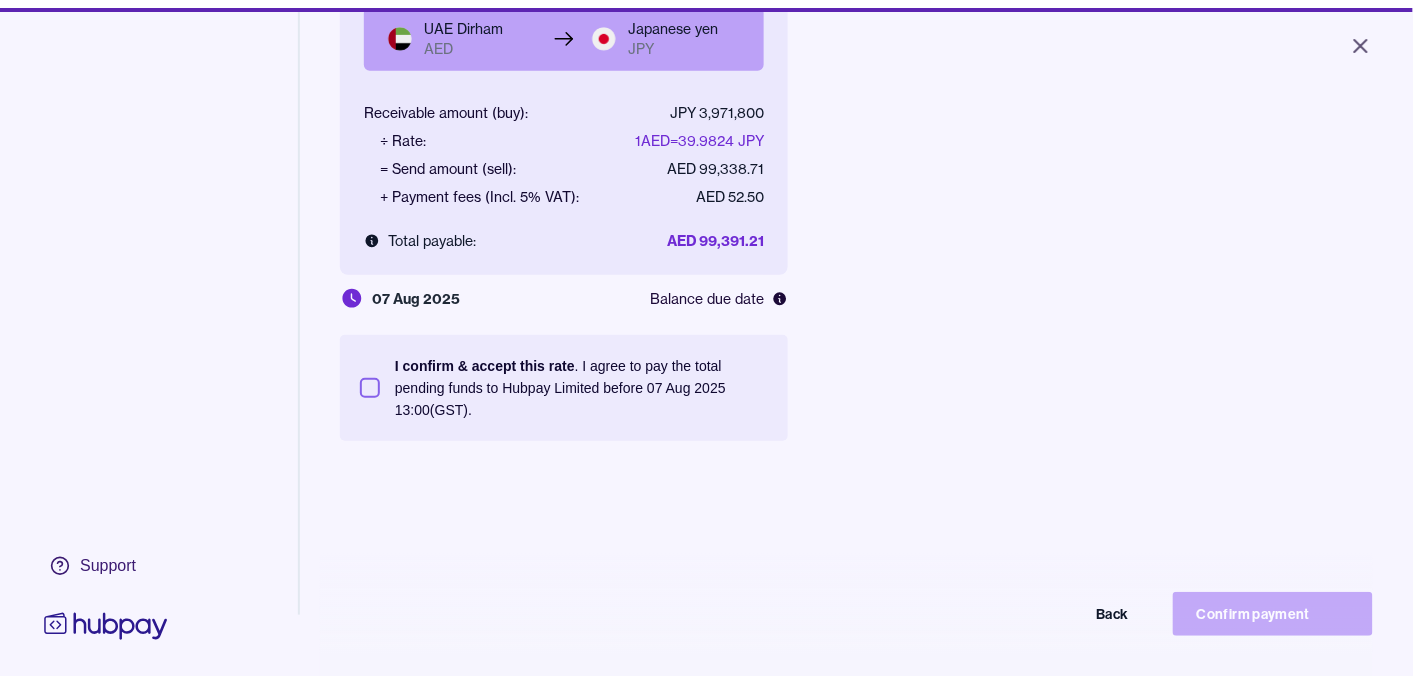 scroll, scrollTop: 268, scrollLeft: 0, axis: vertical 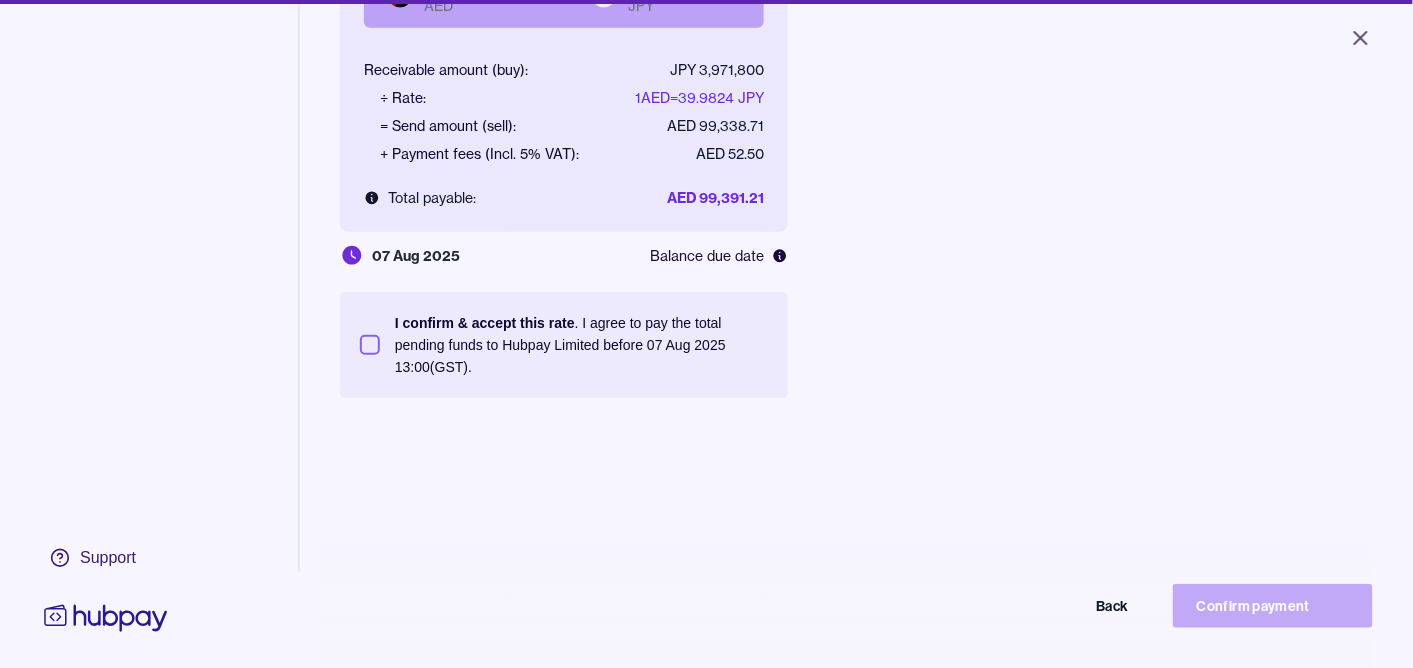 click on "I confirm & accept this rate . I agree to pay the total pending funds to Hubpay Limited before 07 [MONTH] 2025 13:00 (GST)." at bounding box center (370, 345) 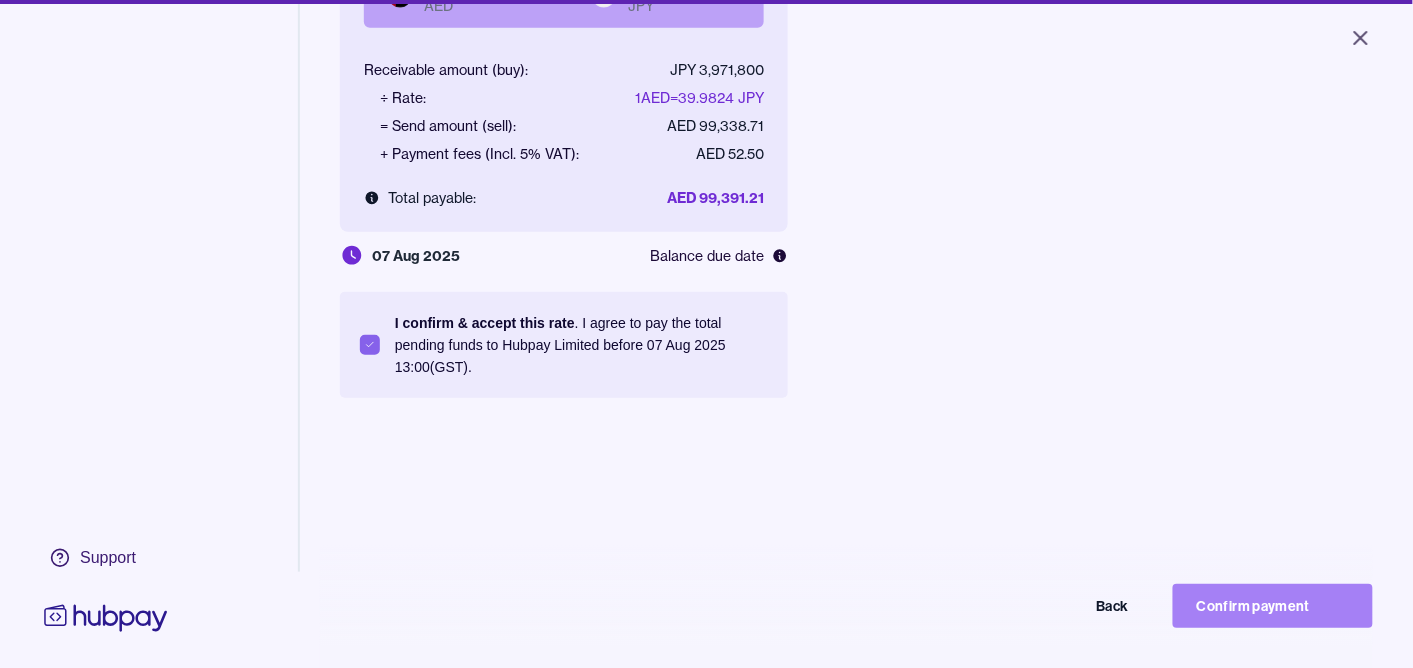click on "Confirm payment" at bounding box center [1273, 606] 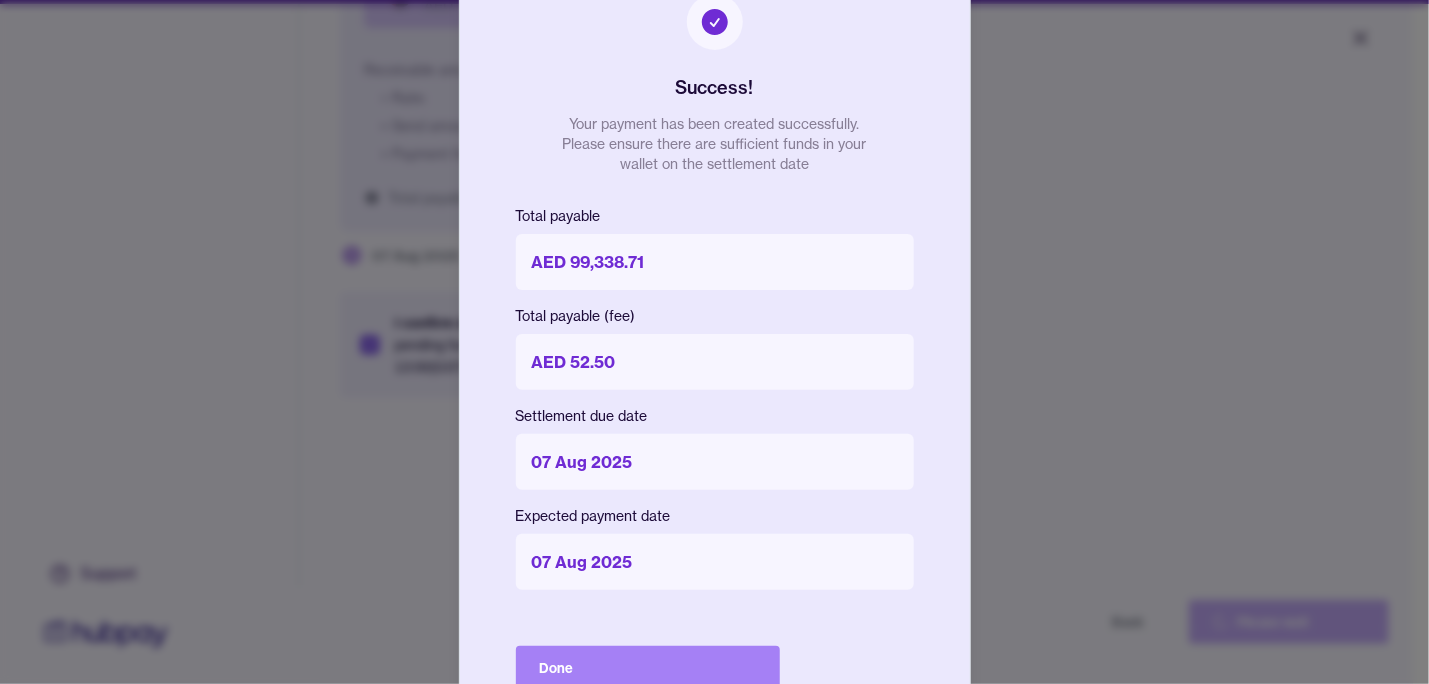 click on "Done" at bounding box center [648, 668] 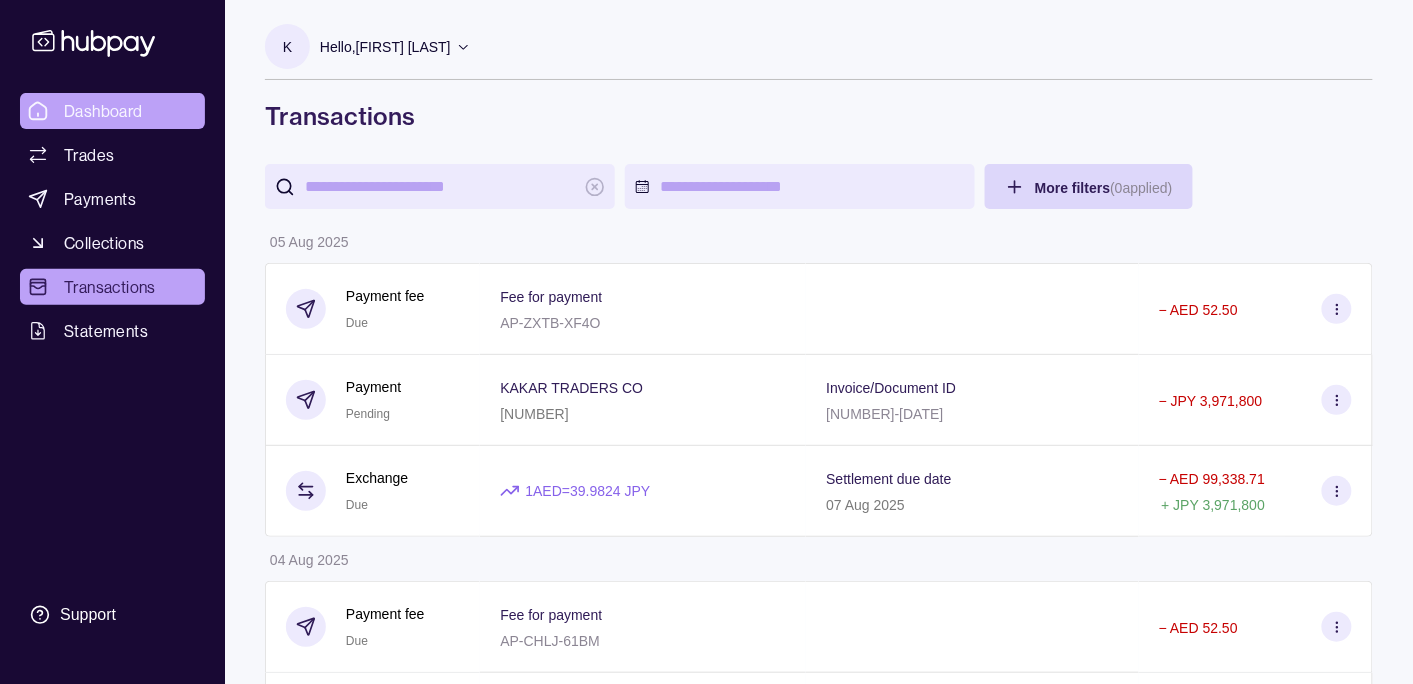 click on "Dashboard" at bounding box center [103, 111] 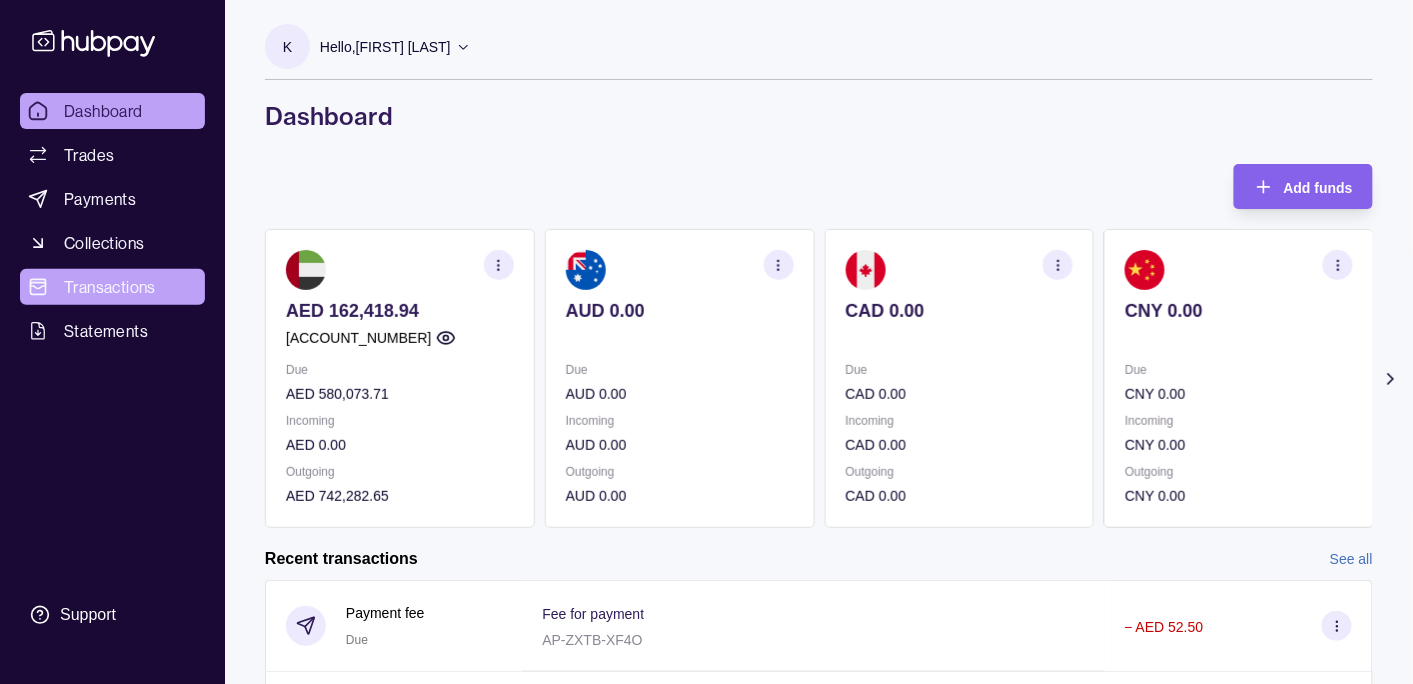 click on "Transactions" at bounding box center [110, 287] 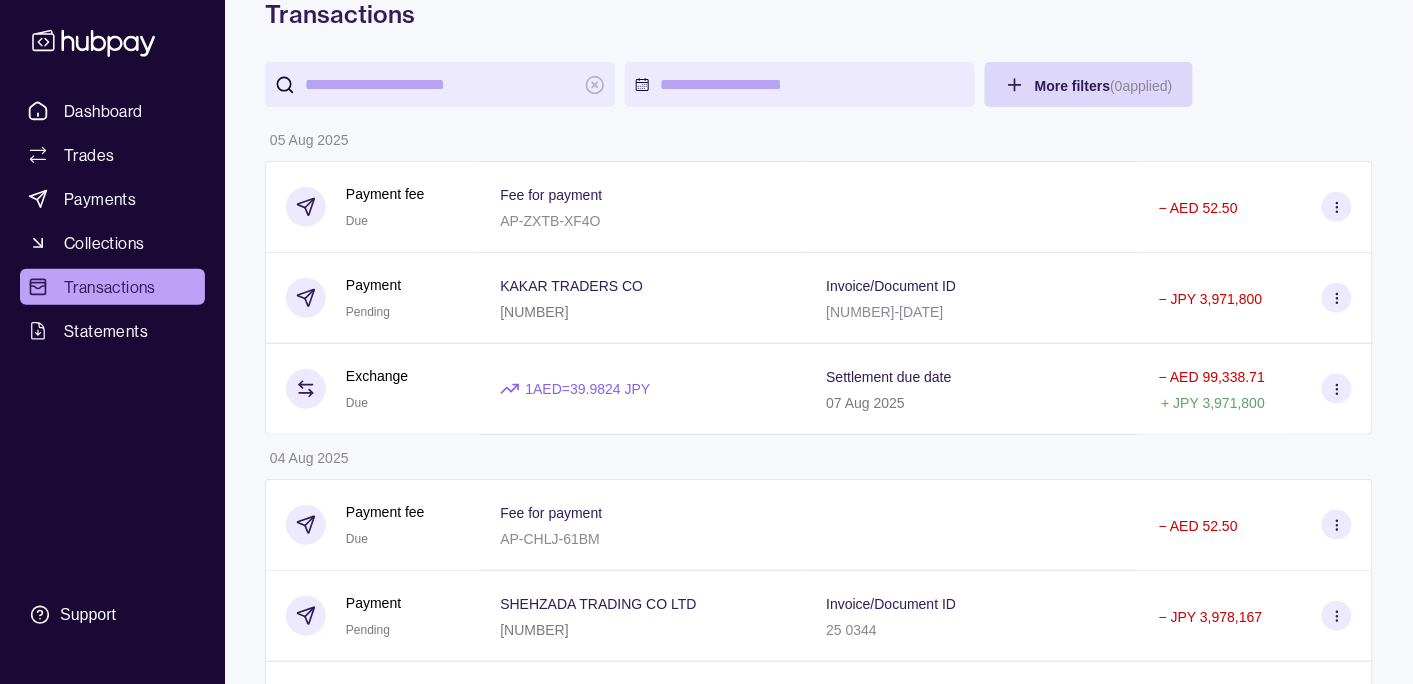 scroll, scrollTop: 0, scrollLeft: 0, axis: both 